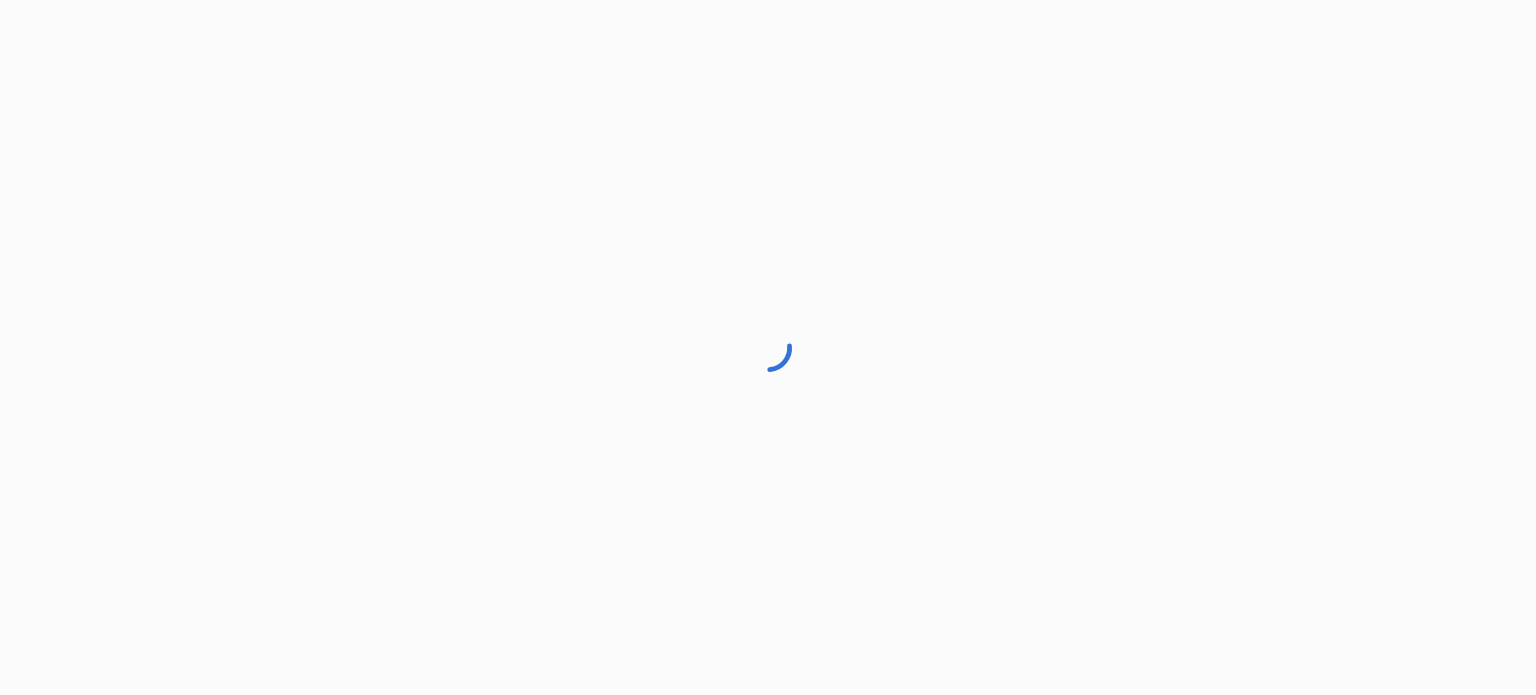 scroll, scrollTop: 0, scrollLeft: 0, axis: both 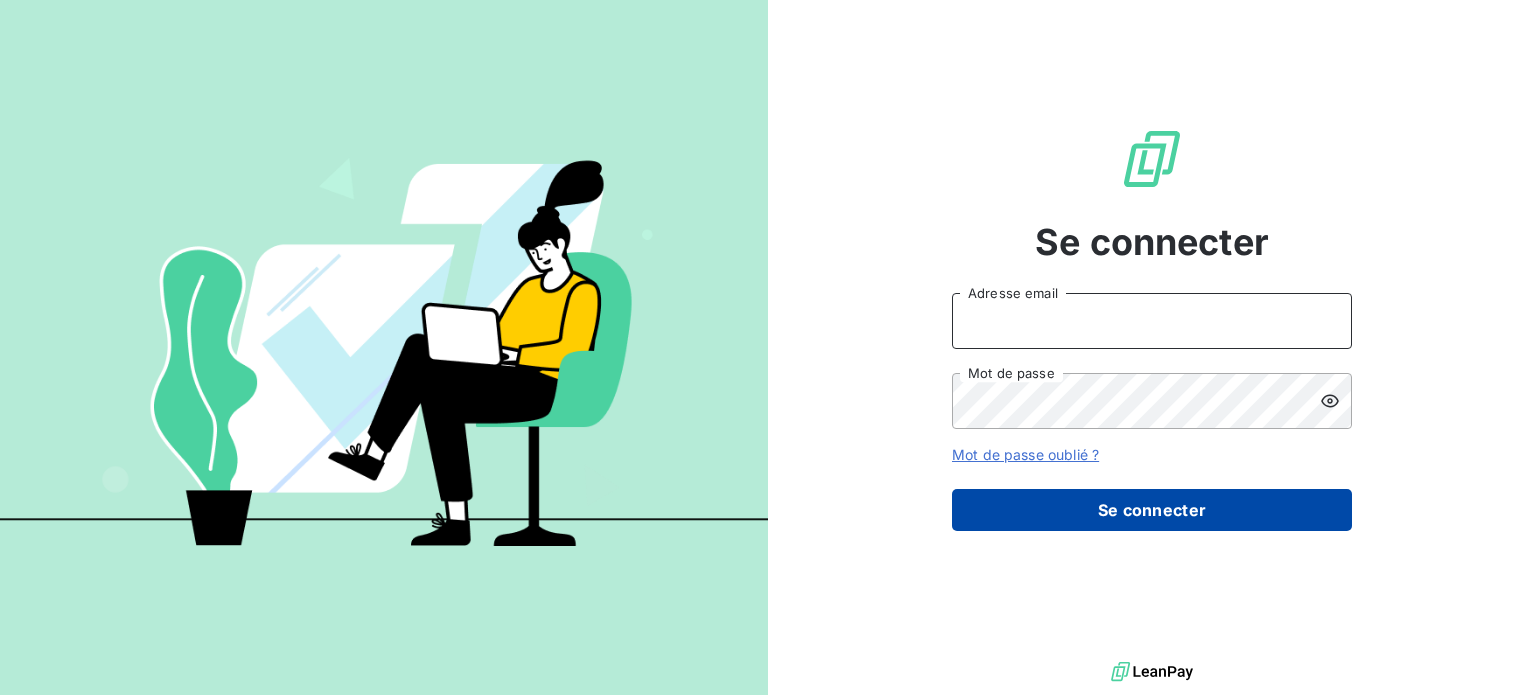 type on "anett.normandie@anett.fr" 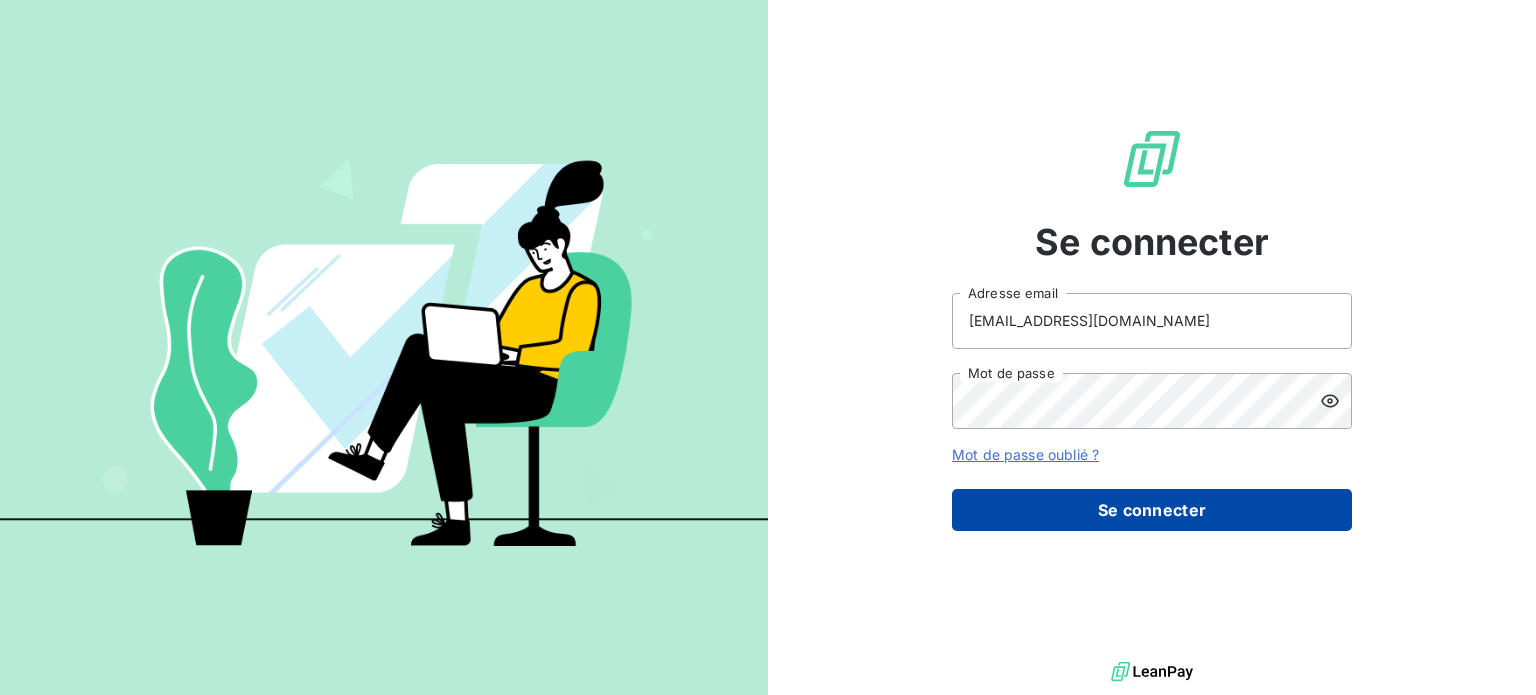 click on "Se connecter" at bounding box center (1152, 510) 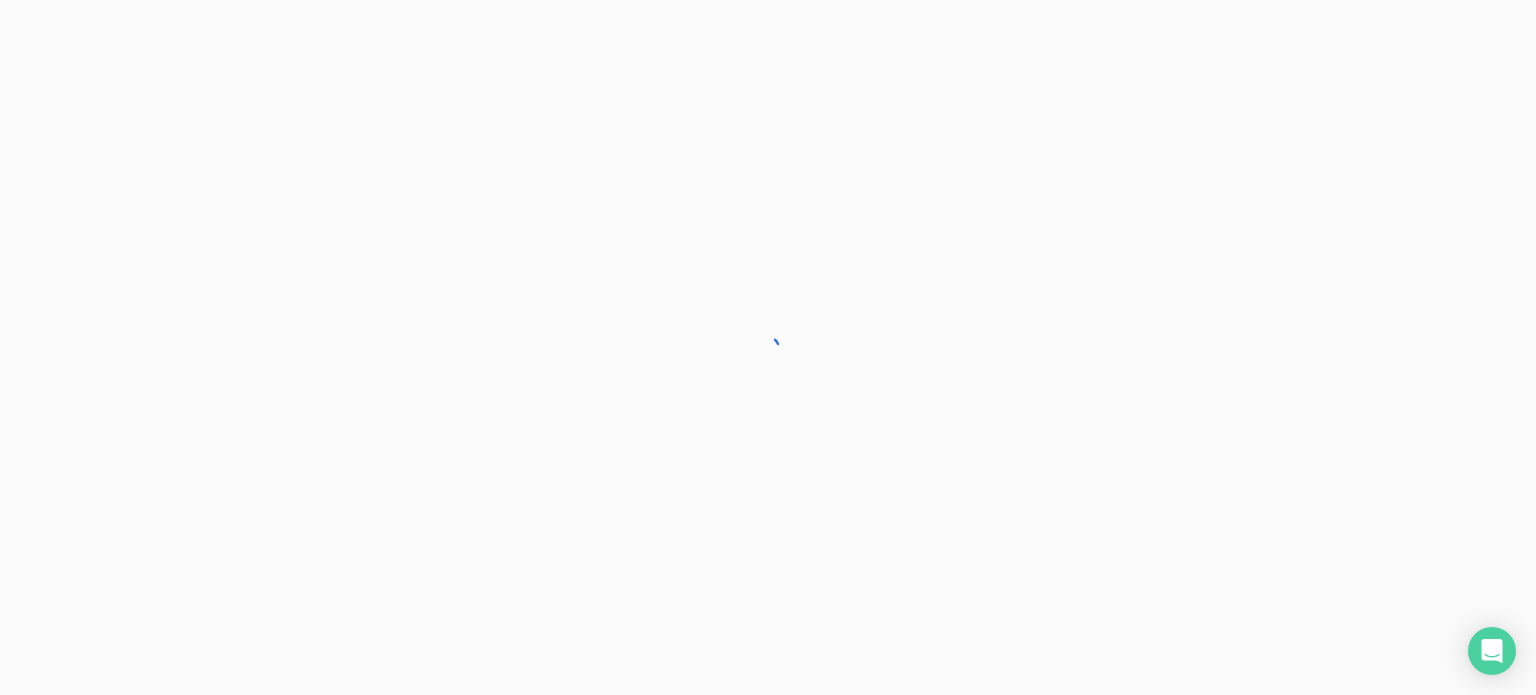scroll, scrollTop: 0, scrollLeft: 0, axis: both 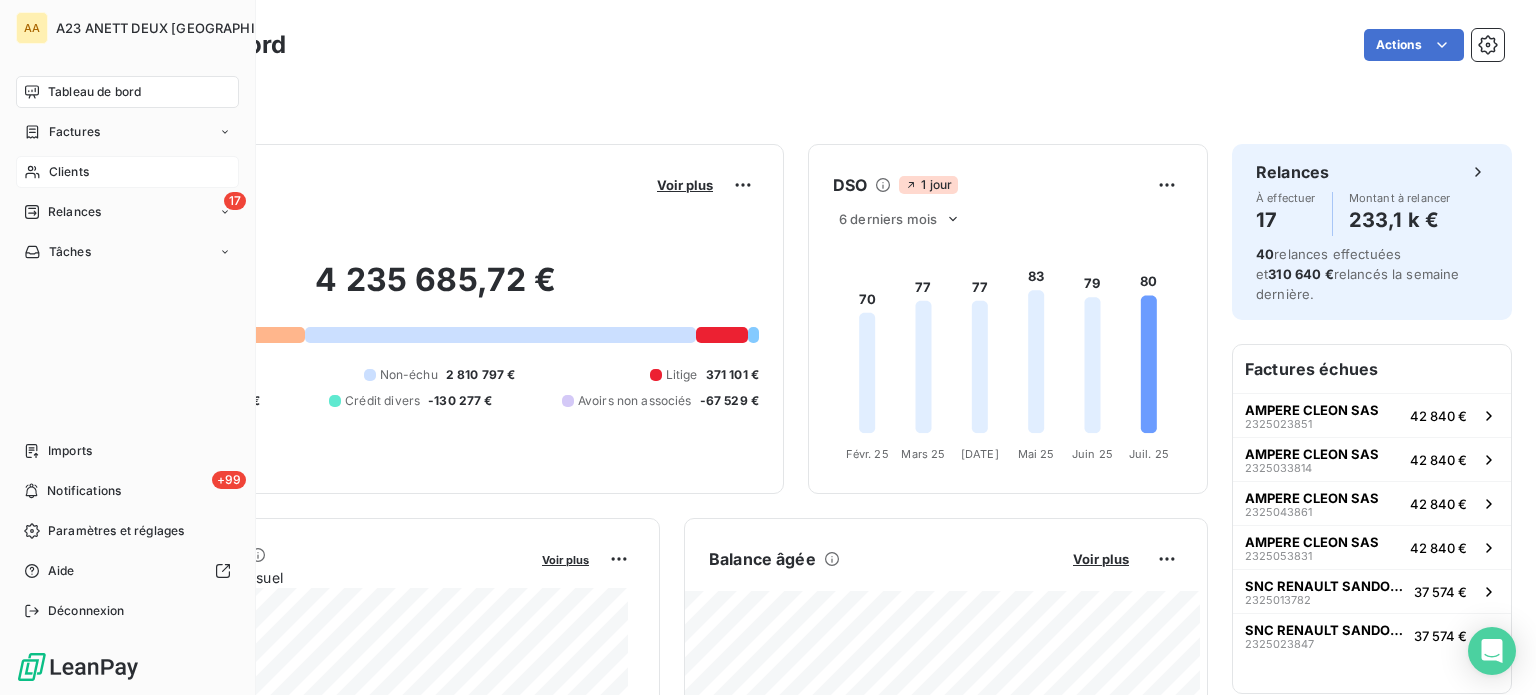 click on "Clients" at bounding box center (69, 172) 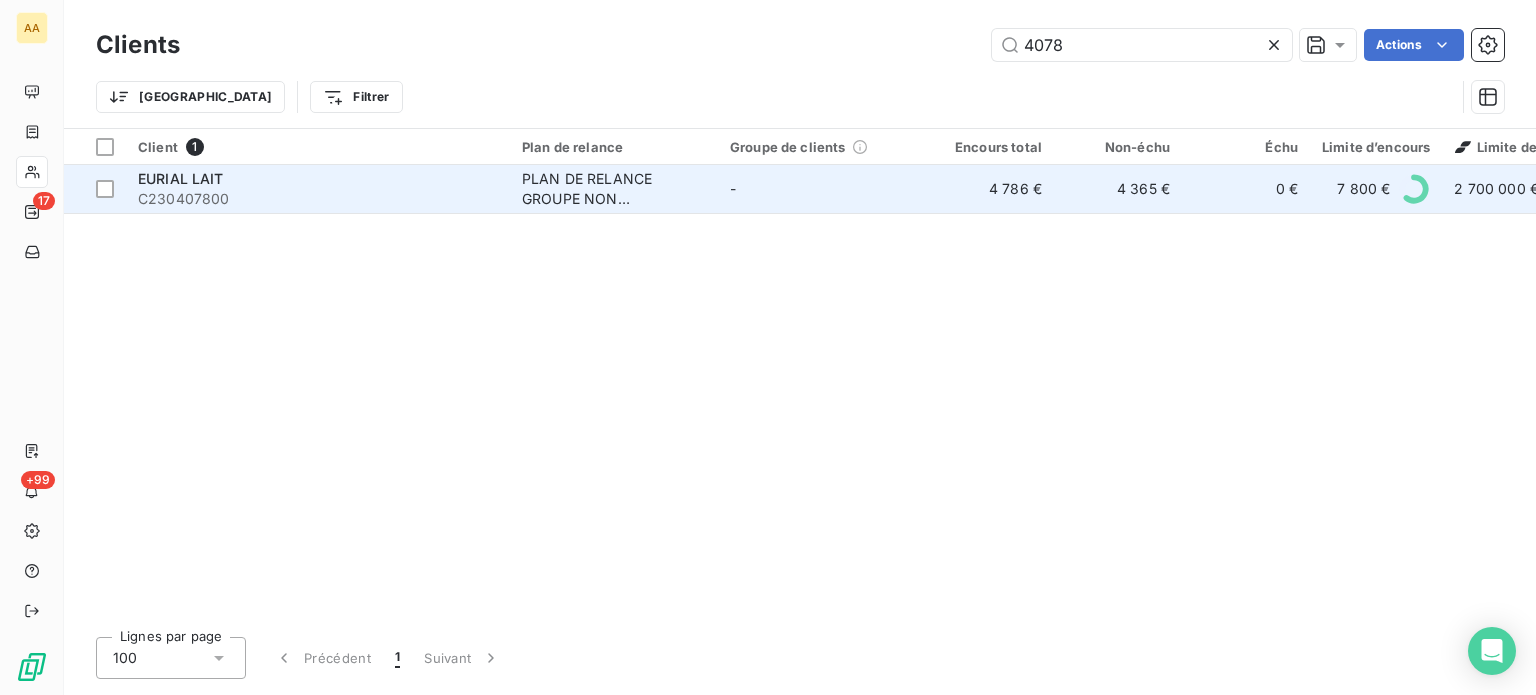 type on "4078" 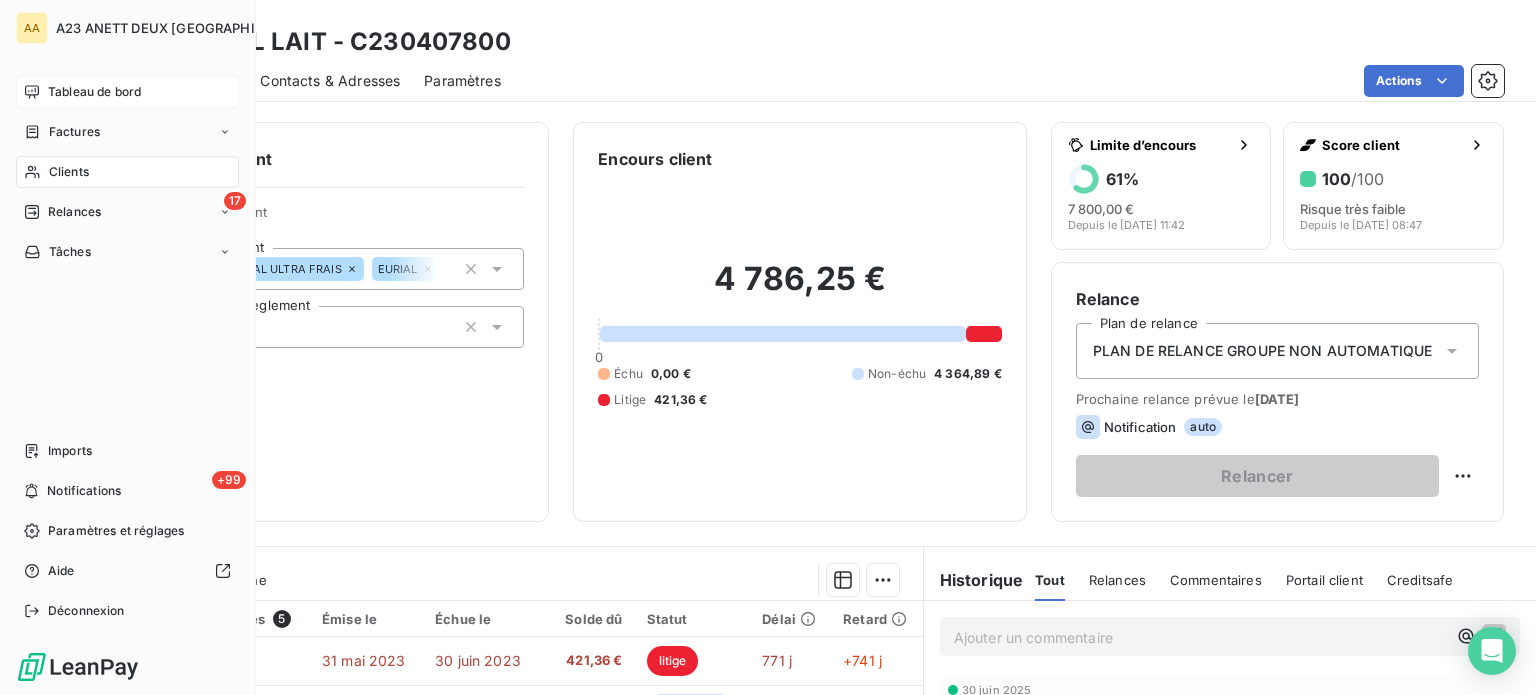 click on "Tableau de bord" at bounding box center [94, 92] 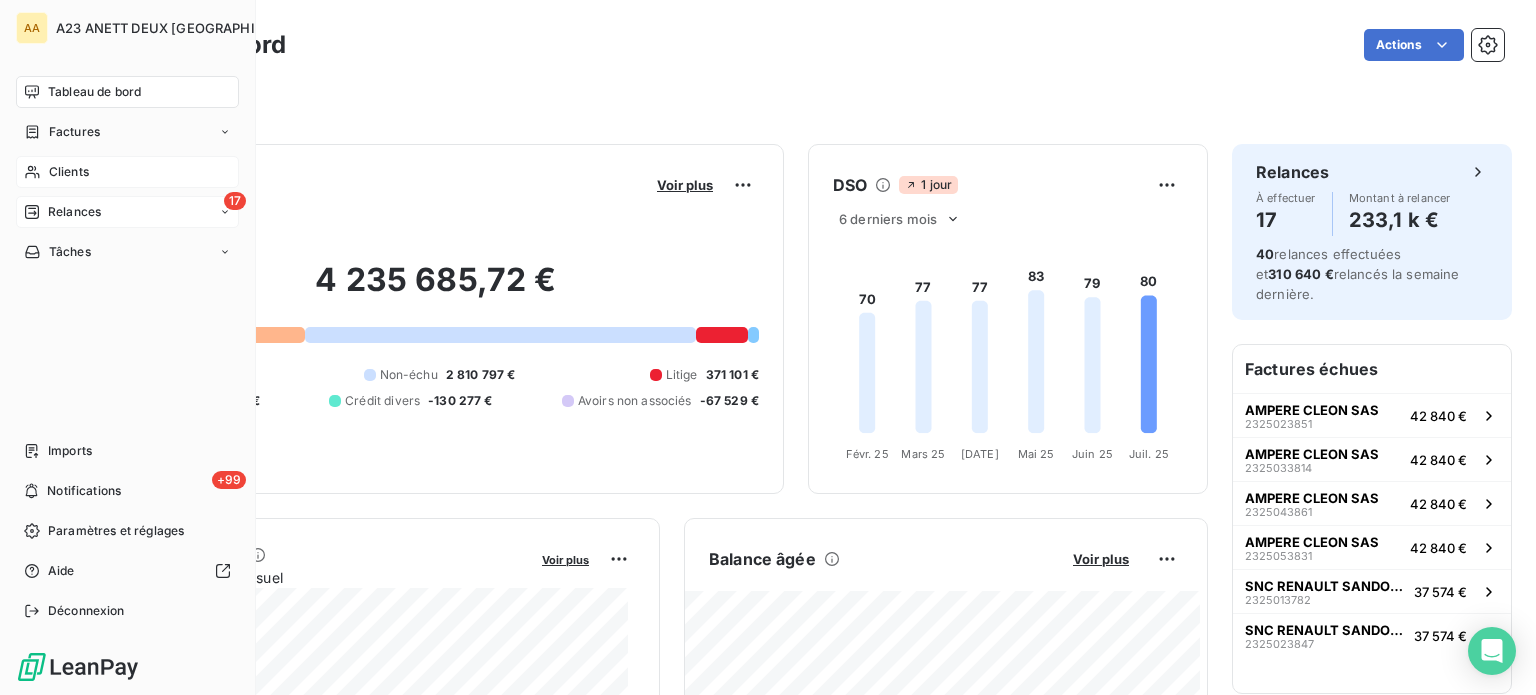 click on "17 Relances" at bounding box center [127, 212] 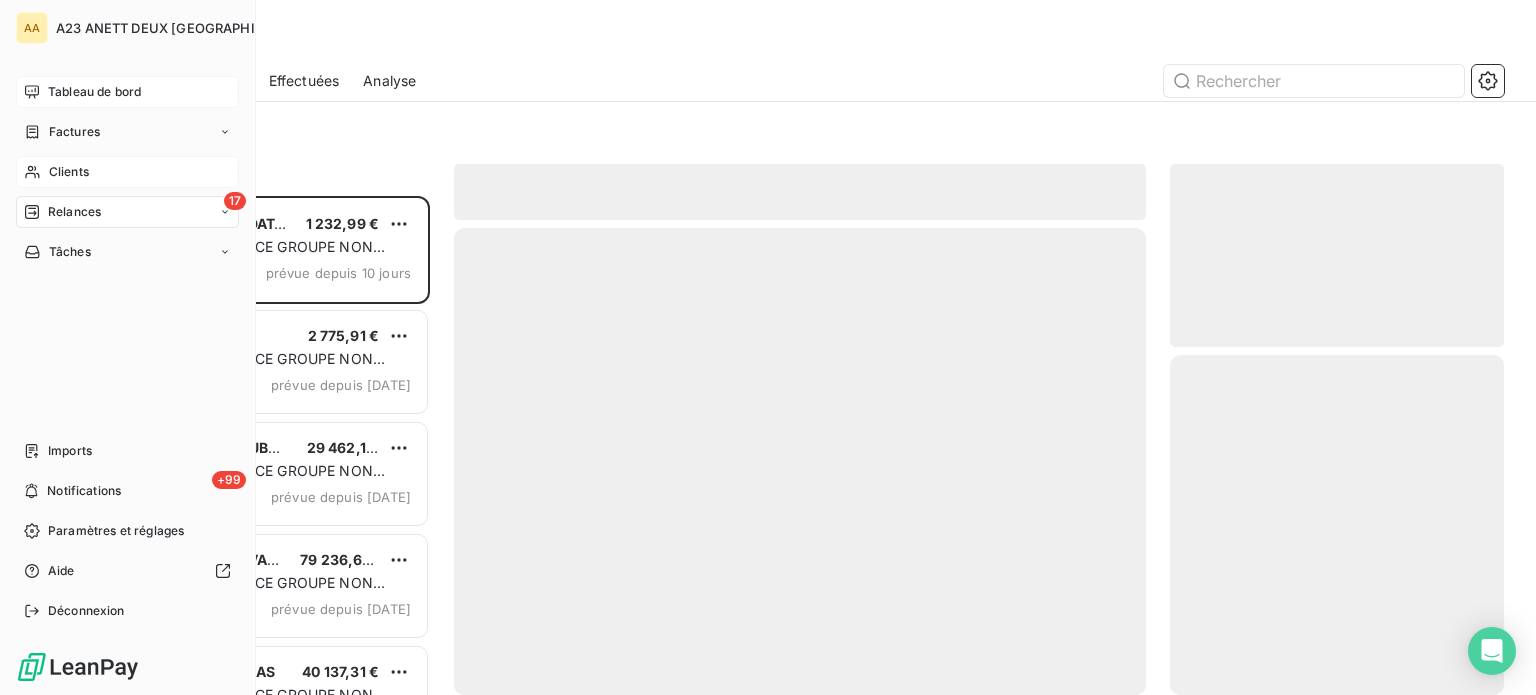 scroll, scrollTop: 16, scrollLeft: 16, axis: both 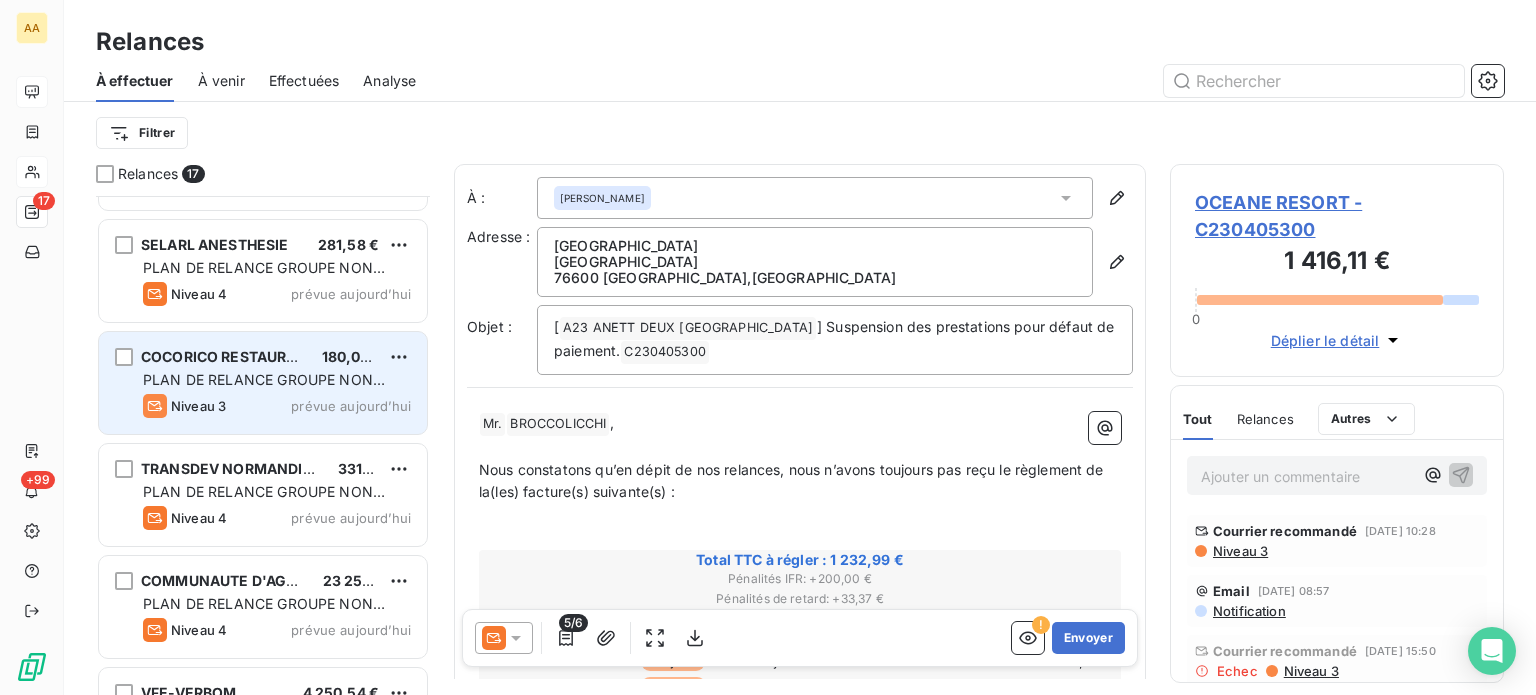 click on "PLAN DE RELANCE GROUPE NON AUTOMATIQUE" at bounding box center (264, 389) 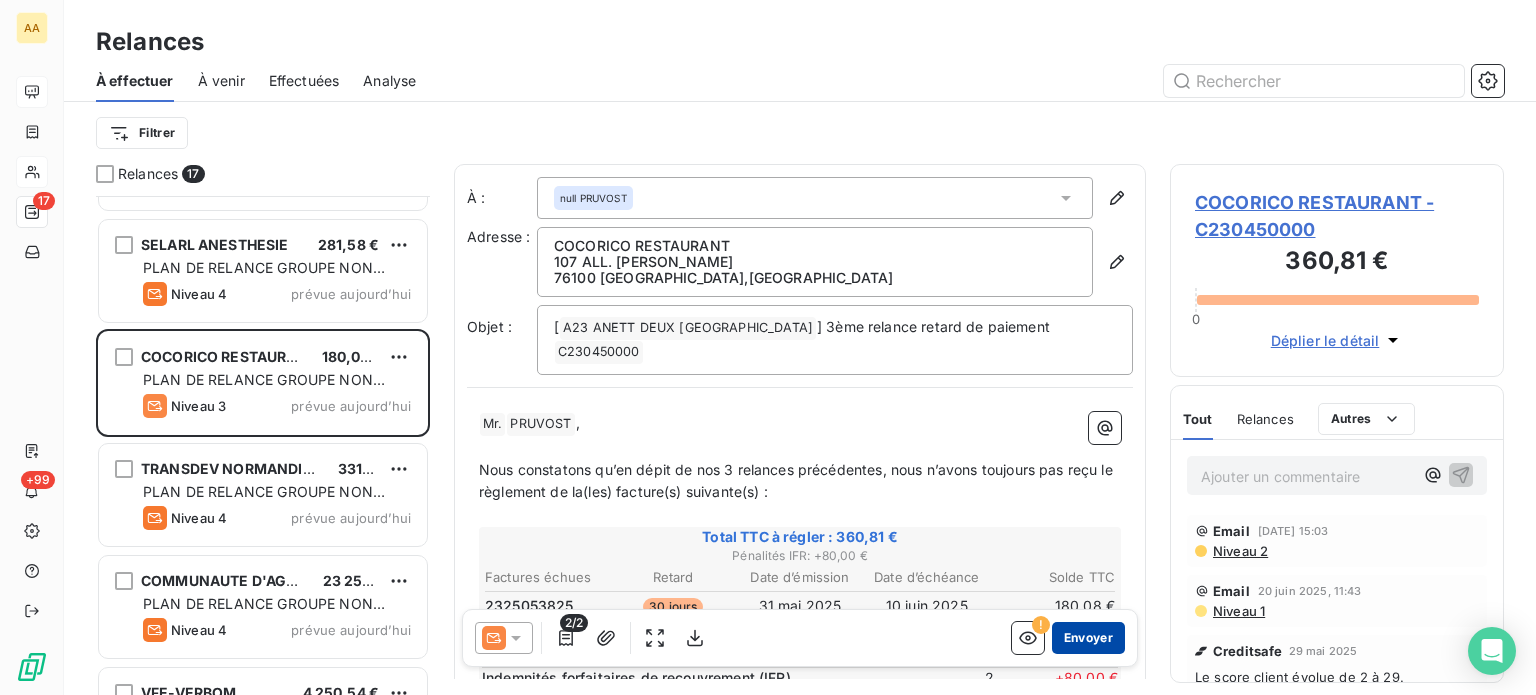 click on "Envoyer" at bounding box center (1088, 638) 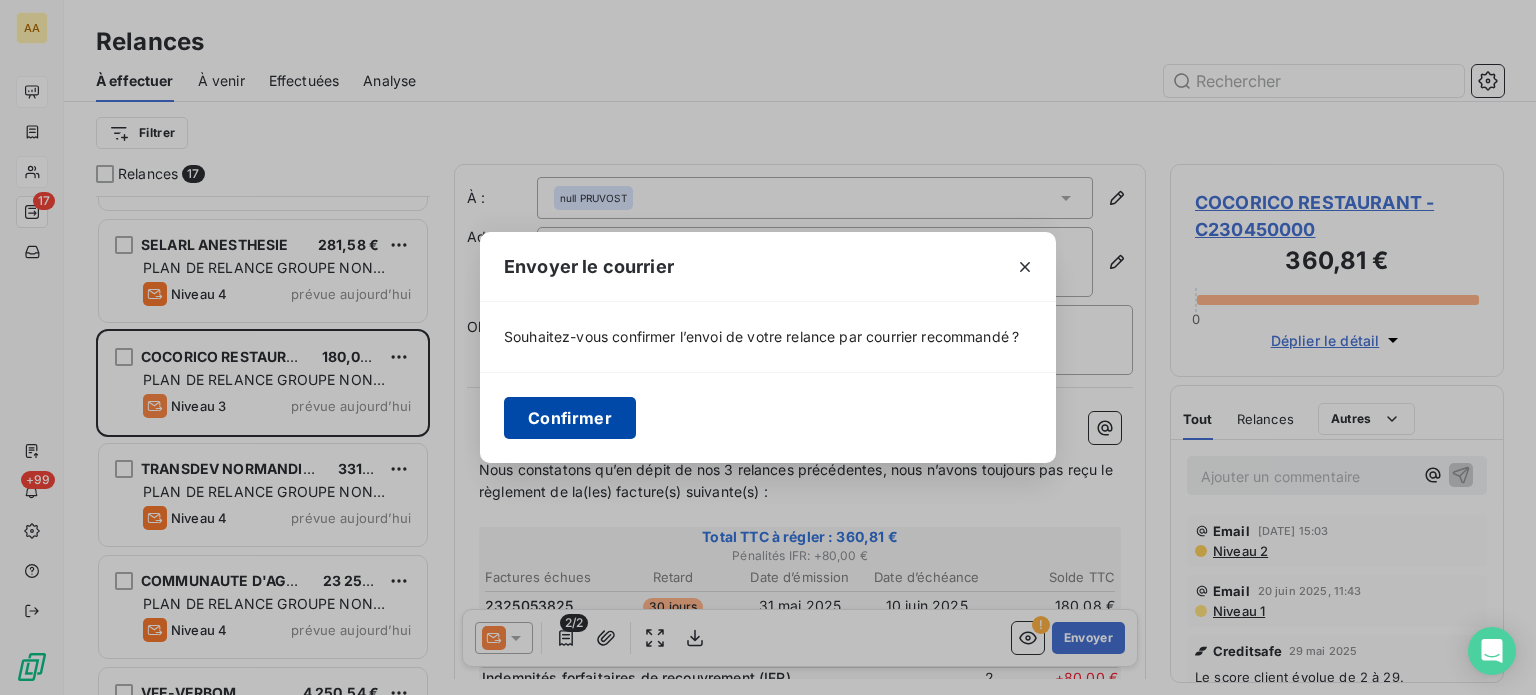 click on "Confirmer" at bounding box center [570, 418] 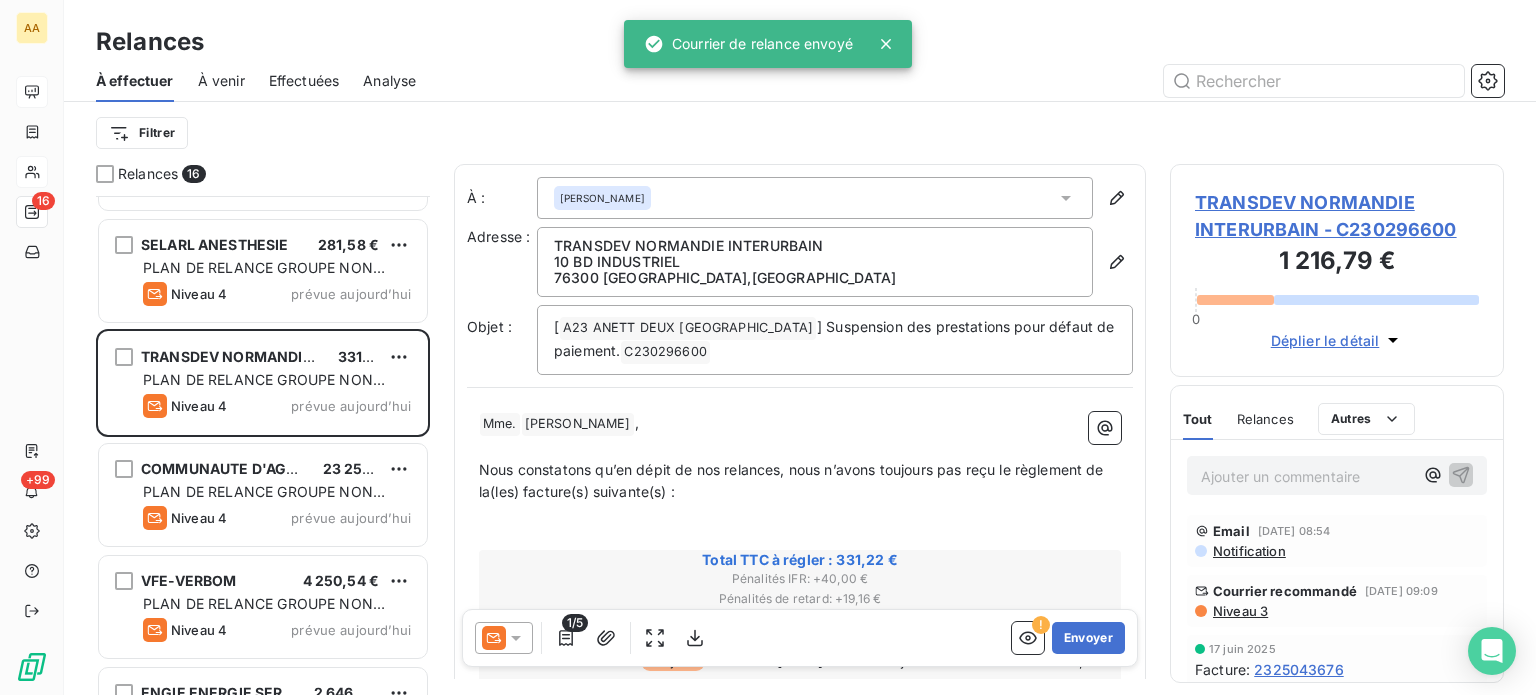 scroll, scrollTop: 1100, scrollLeft: 0, axis: vertical 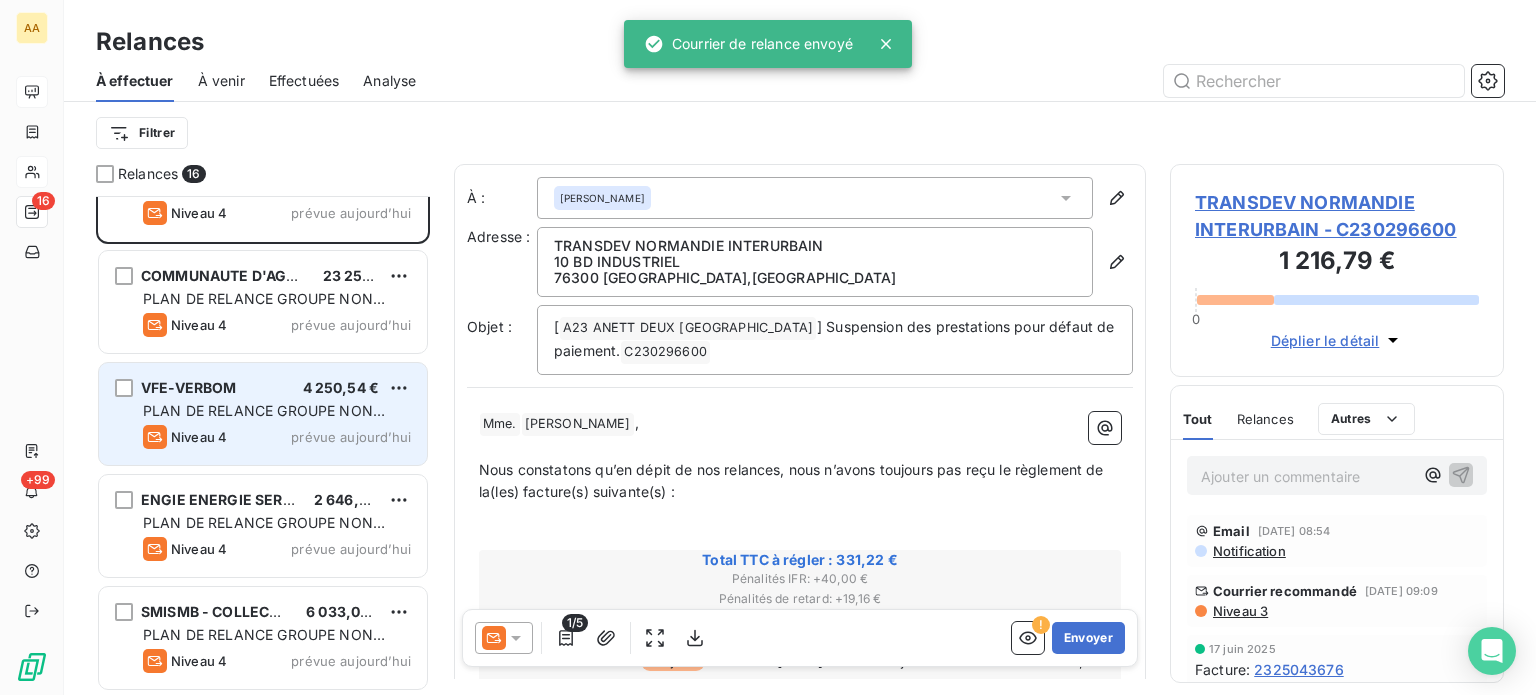 click on "VFE-VERBOM 4 250,54 € PLAN DE RELANCE GROUPE NON AUTOMATIQUE Niveau 4 prévue [DATE]" at bounding box center [263, 414] 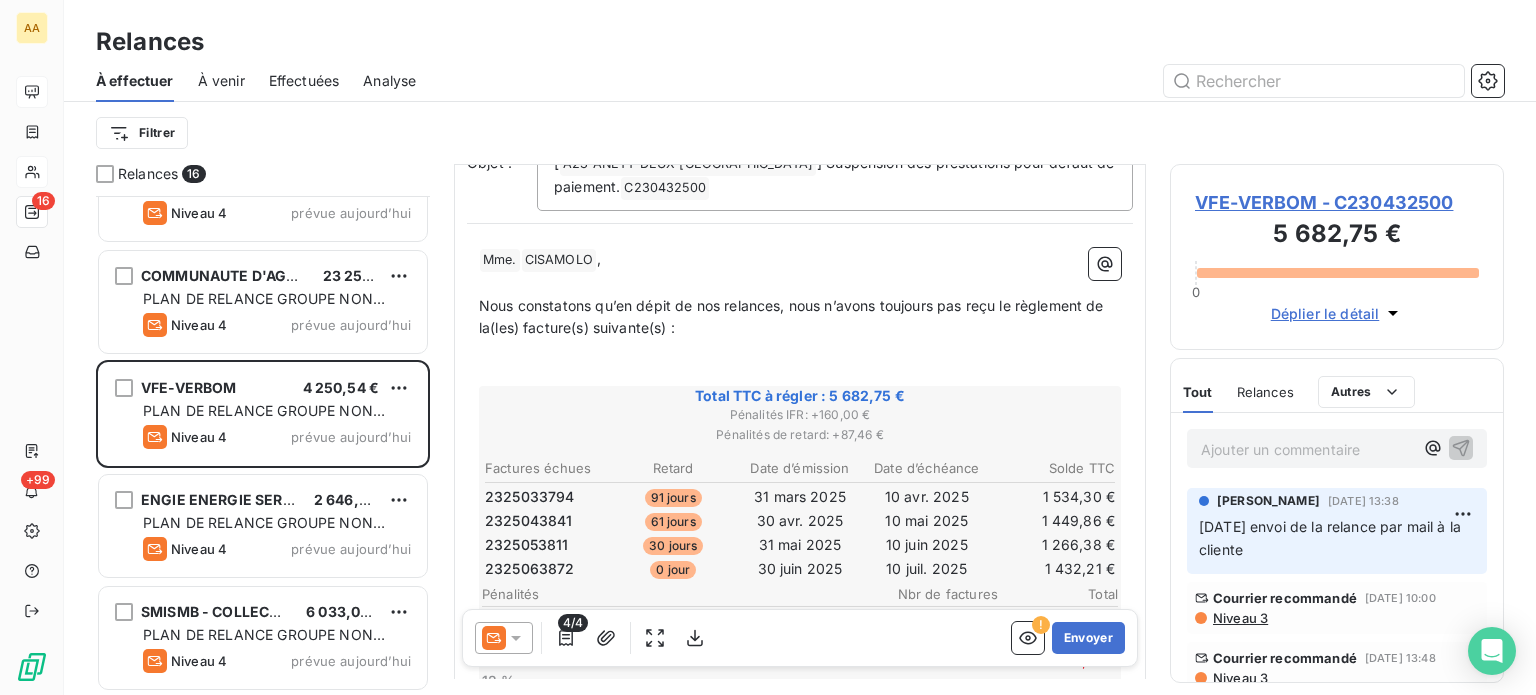 scroll, scrollTop: 200, scrollLeft: 0, axis: vertical 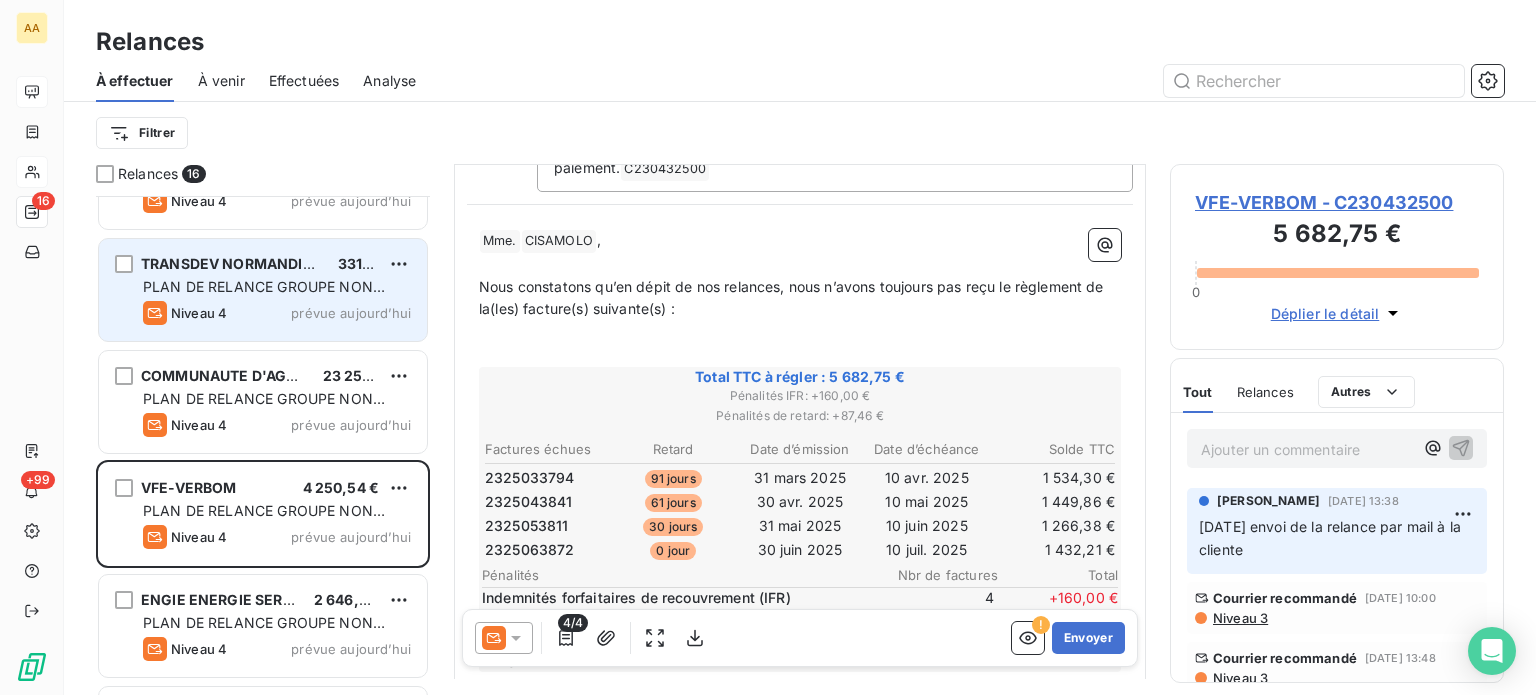 click on "PLAN DE RELANCE GROUPE NON AUTOMATIQUE" at bounding box center [264, 296] 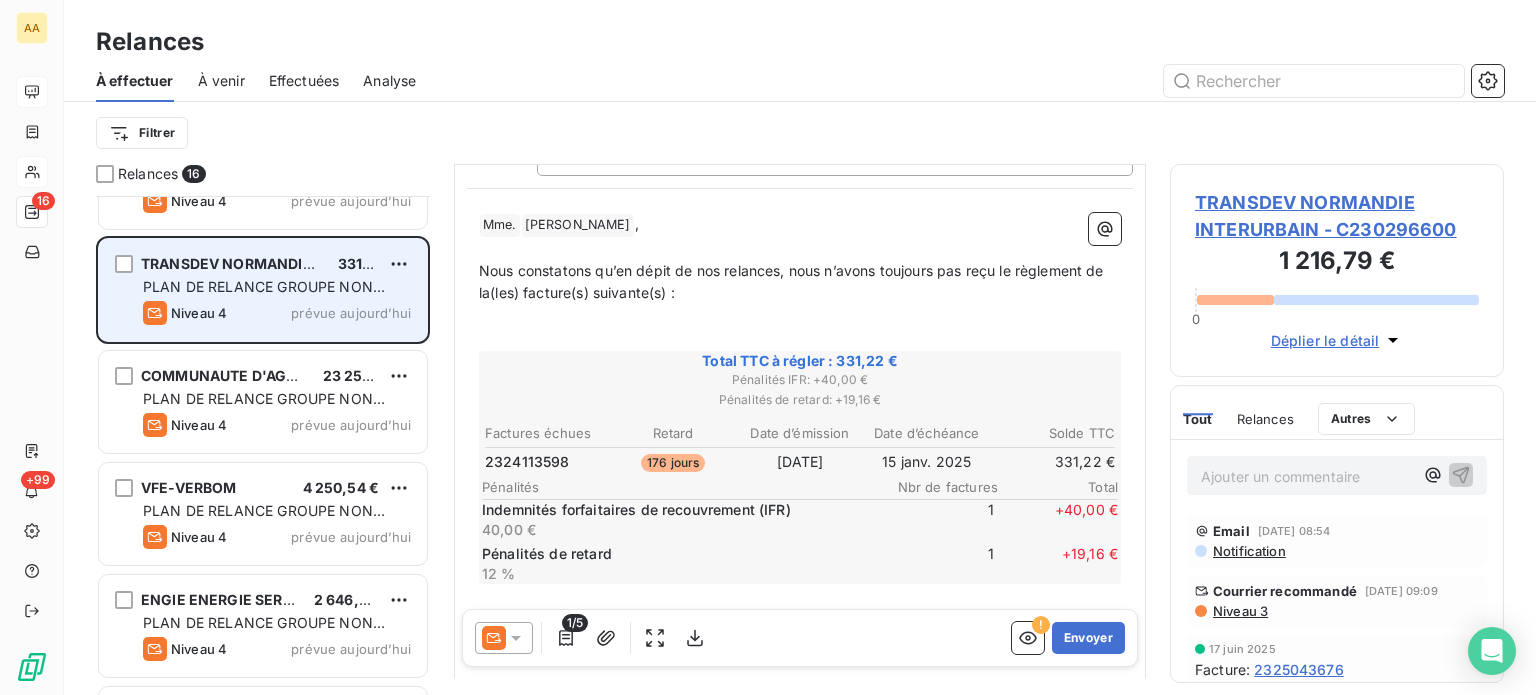 scroll, scrollTop: 152, scrollLeft: 0, axis: vertical 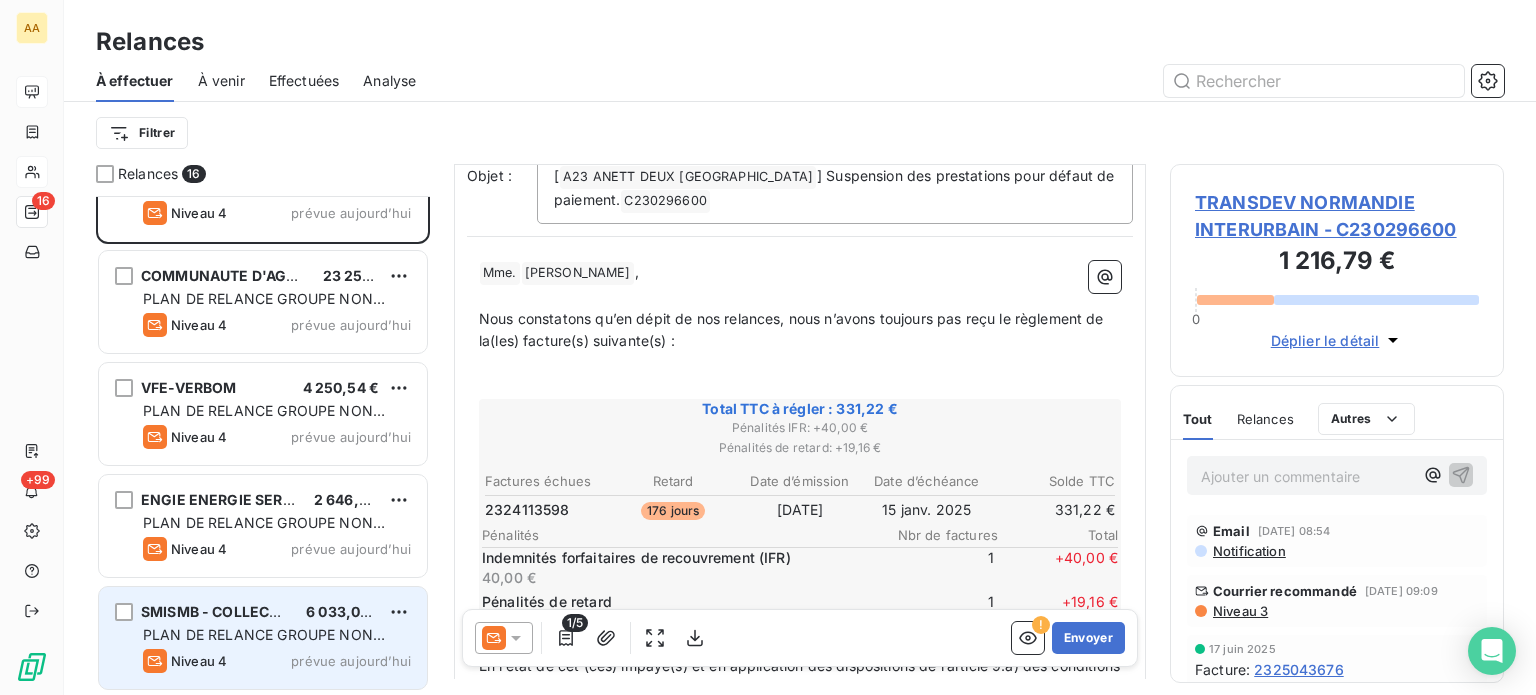 click on "PLAN DE RELANCE GROUPE NON AUTOMATIQUE" at bounding box center (264, 644) 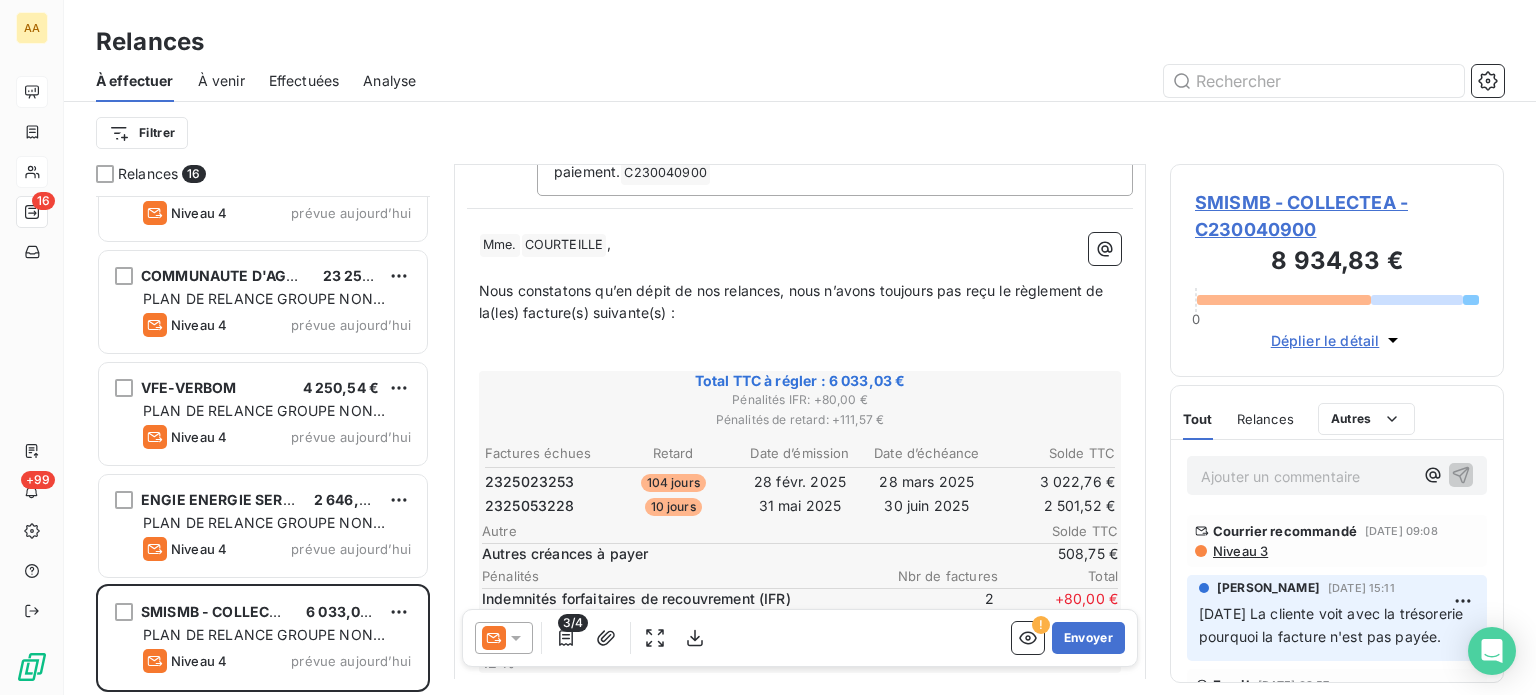 scroll, scrollTop: 300, scrollLeft: 0, axis: vertical 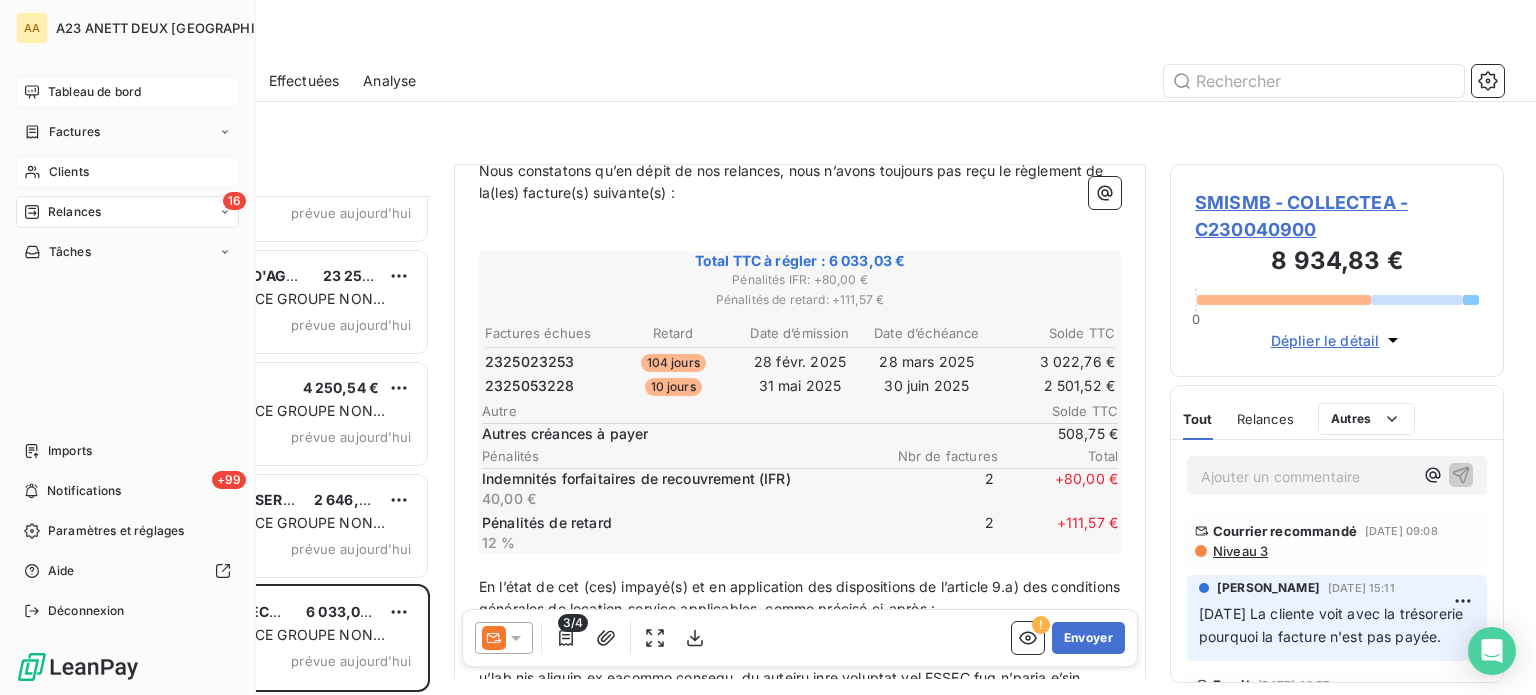 click on "Tableau de bord" at bounding box center [94, 92] 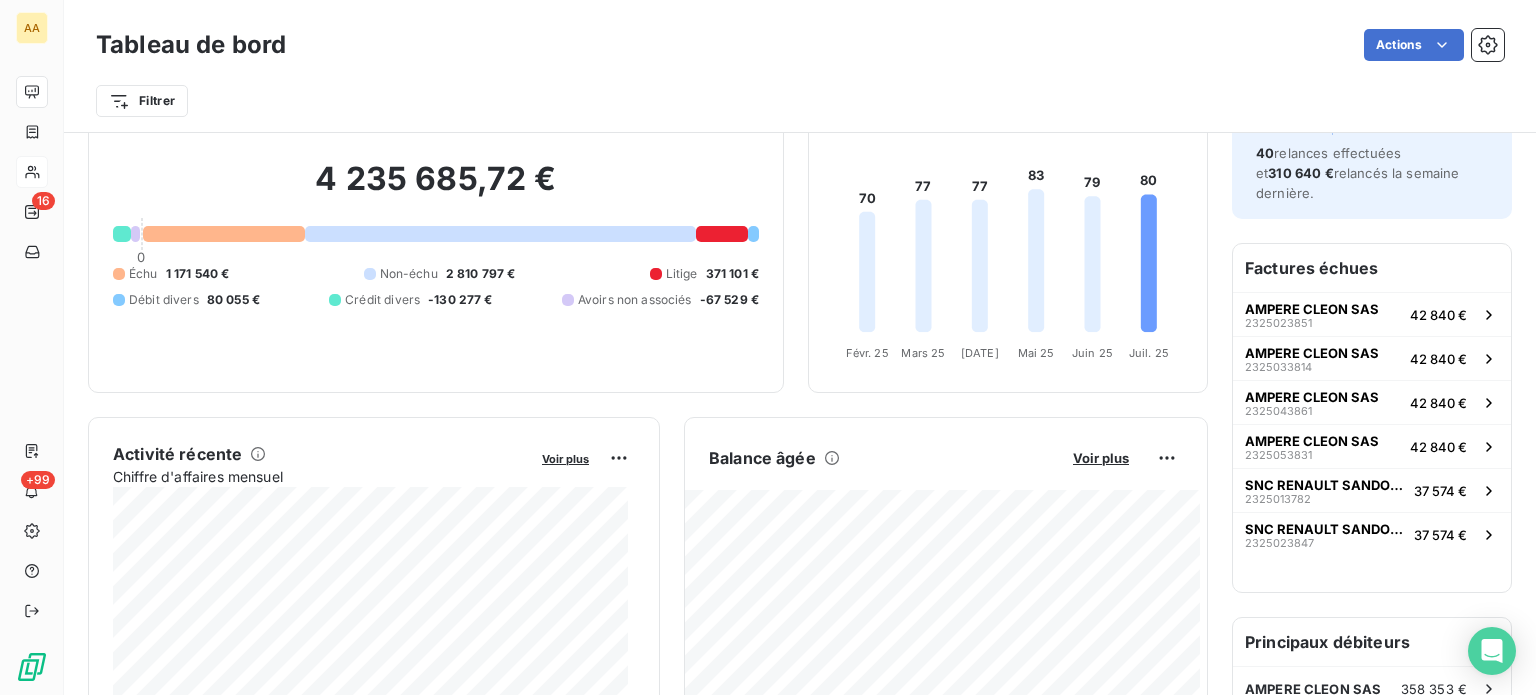scroll, scrollTop: 0, scrollLeft: 0, axis: both 